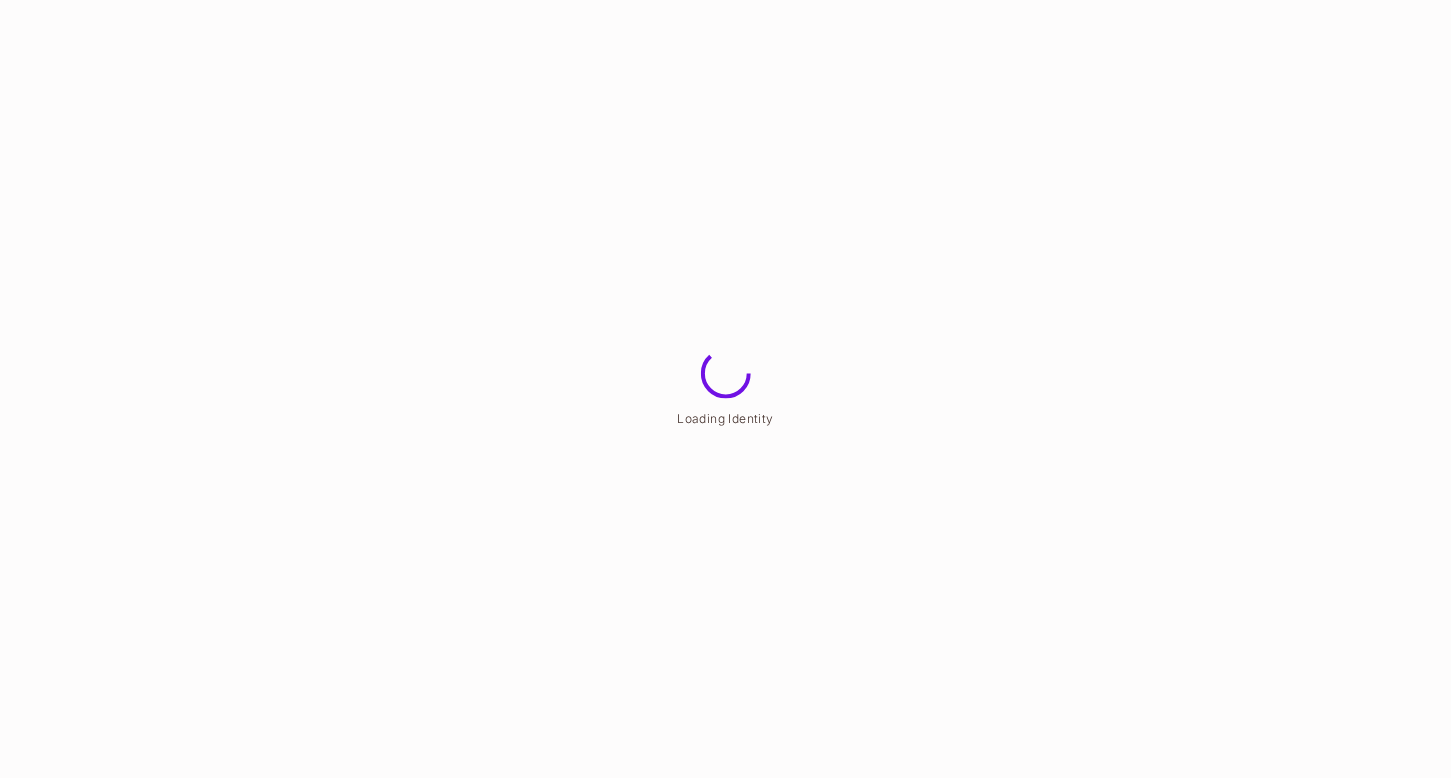 scroll, scrollTop: 0, scrollLeft: 0, axis: both 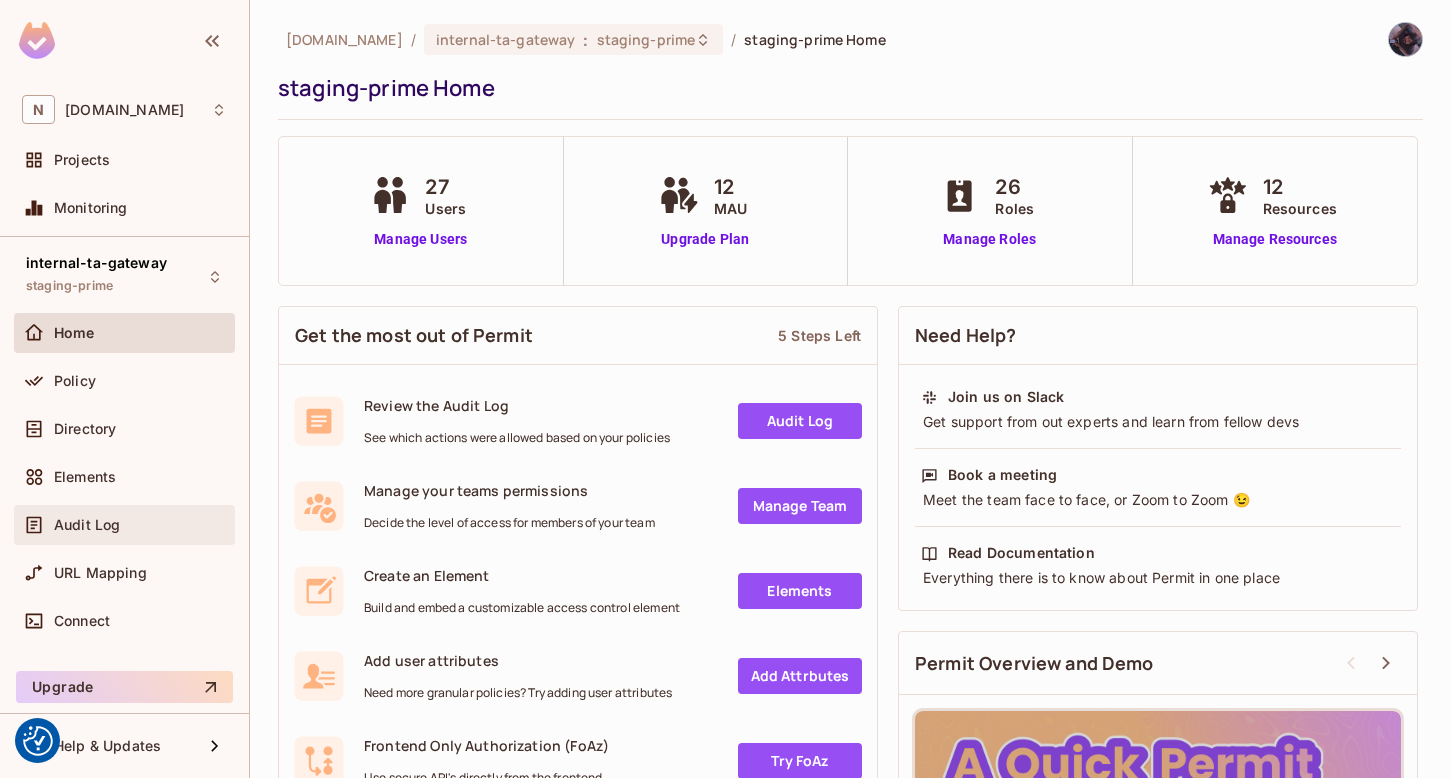 click on "Audit Log" at bounding box center [124, 525] 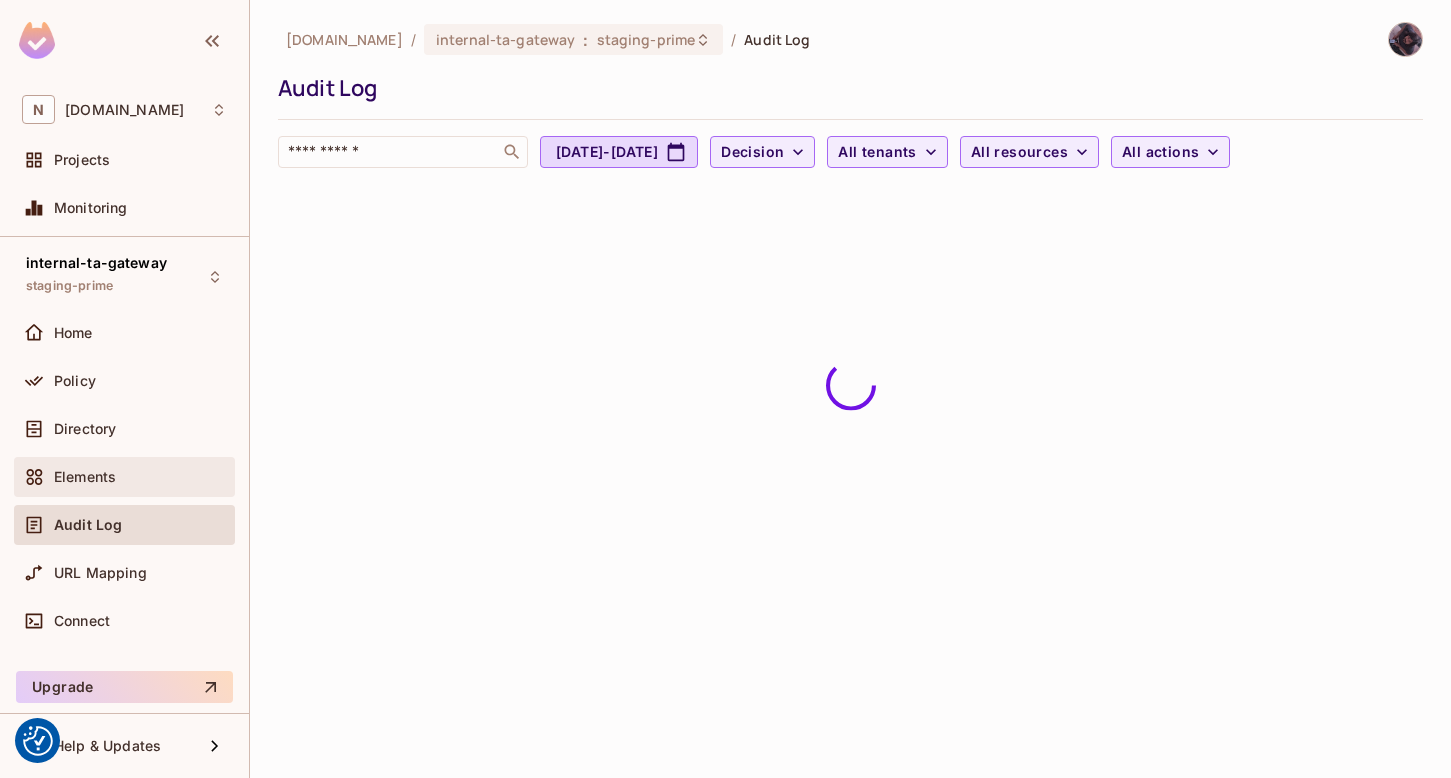 click on "Elements" at bounding box center (124, 477) 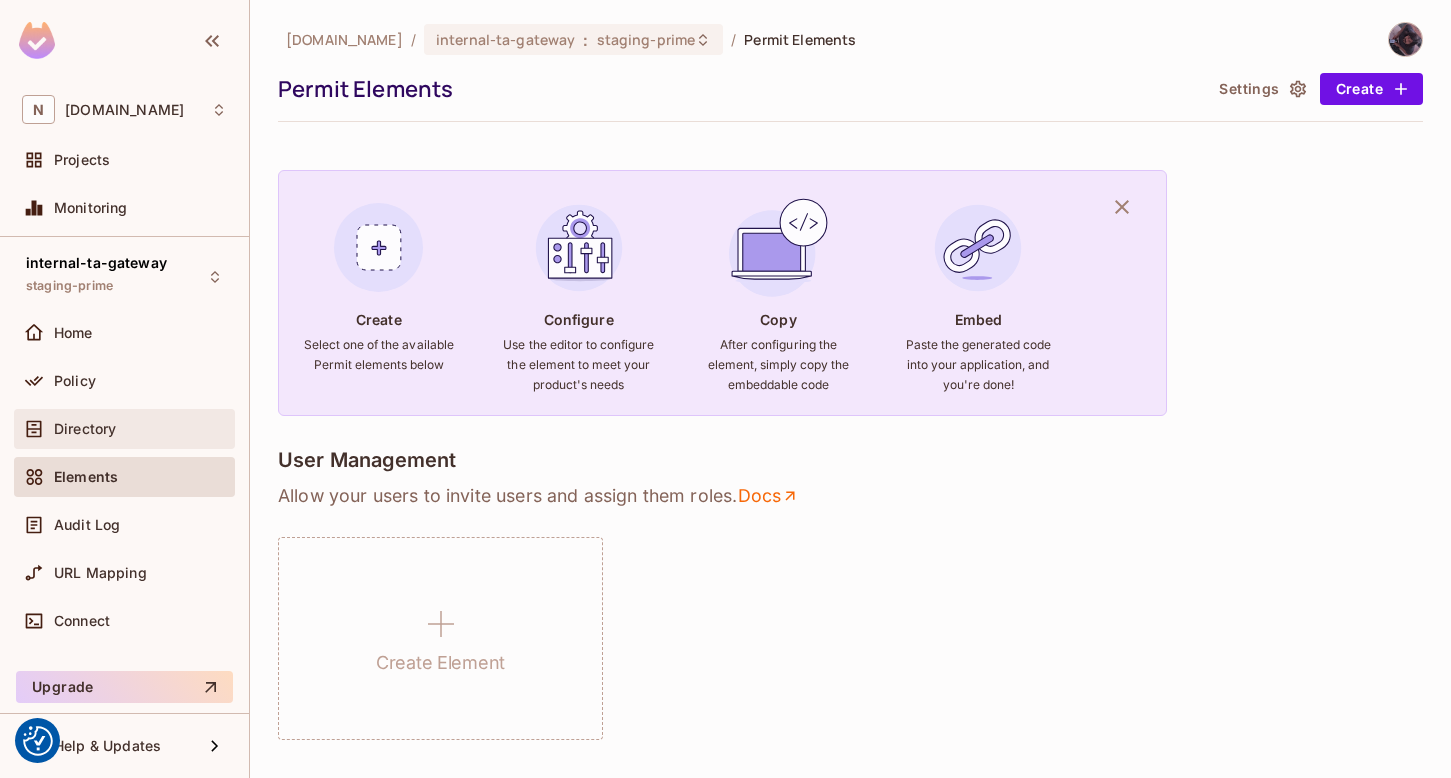 click on "Directory" at bounding box center (140, 429) 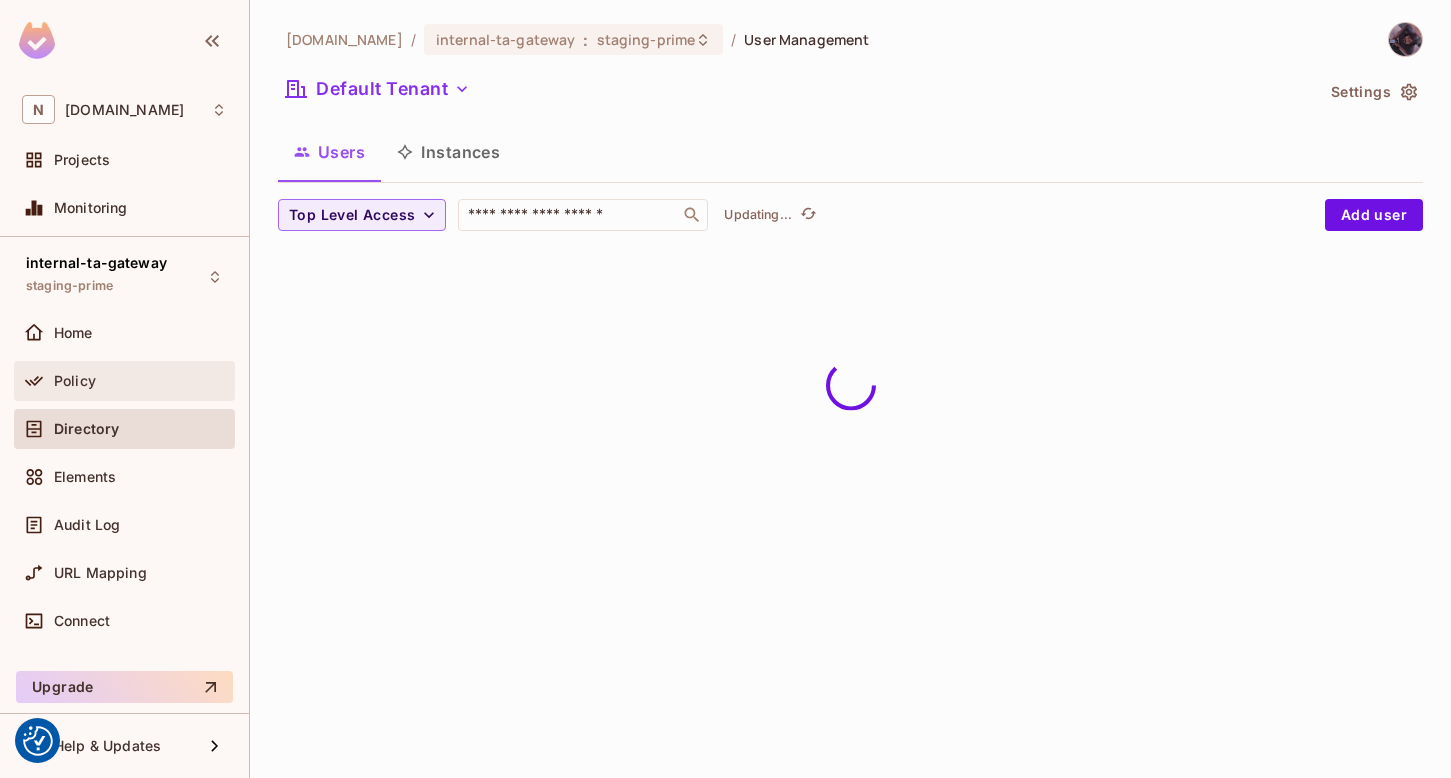 click on "Policy" at bounding box center [140, 381] 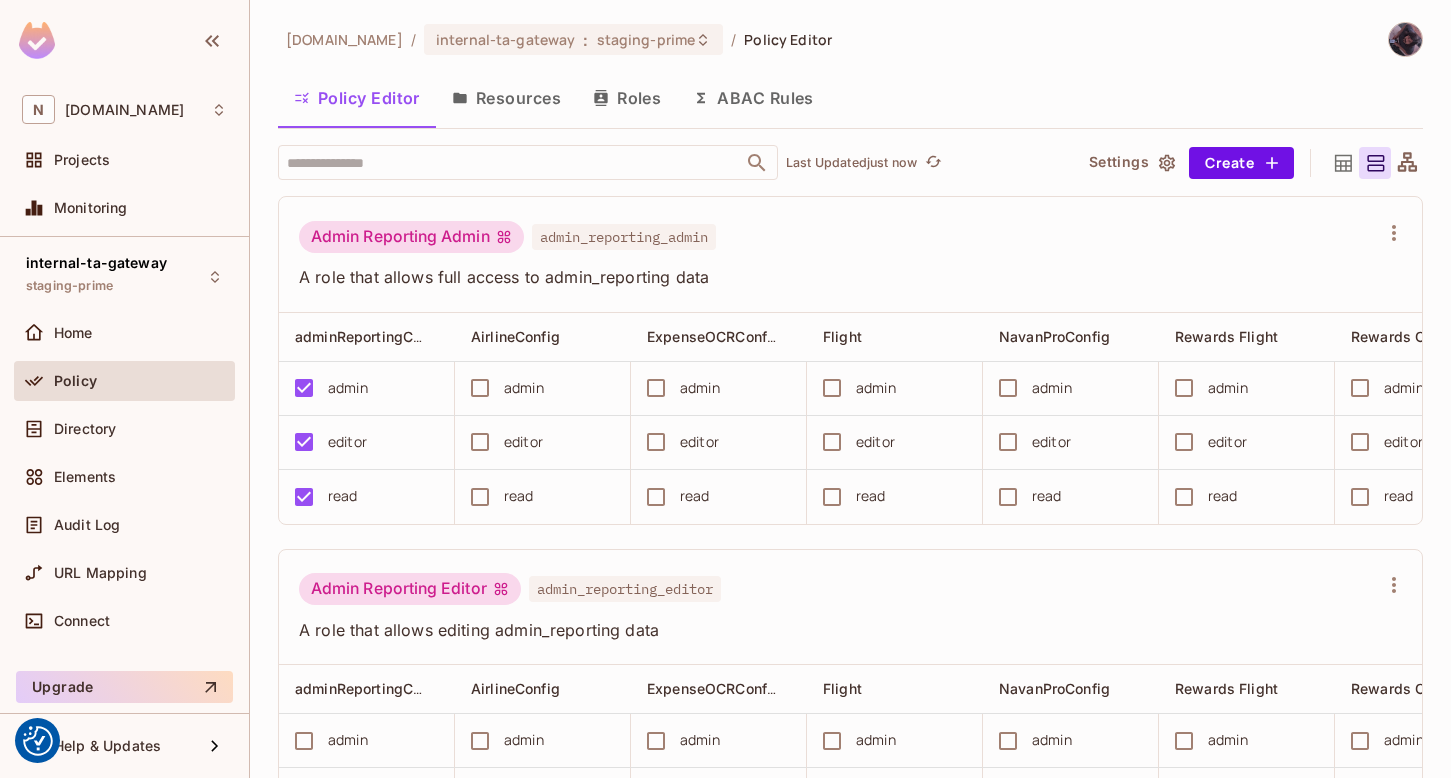 click on "Resources" at bounding box center (506, 98) 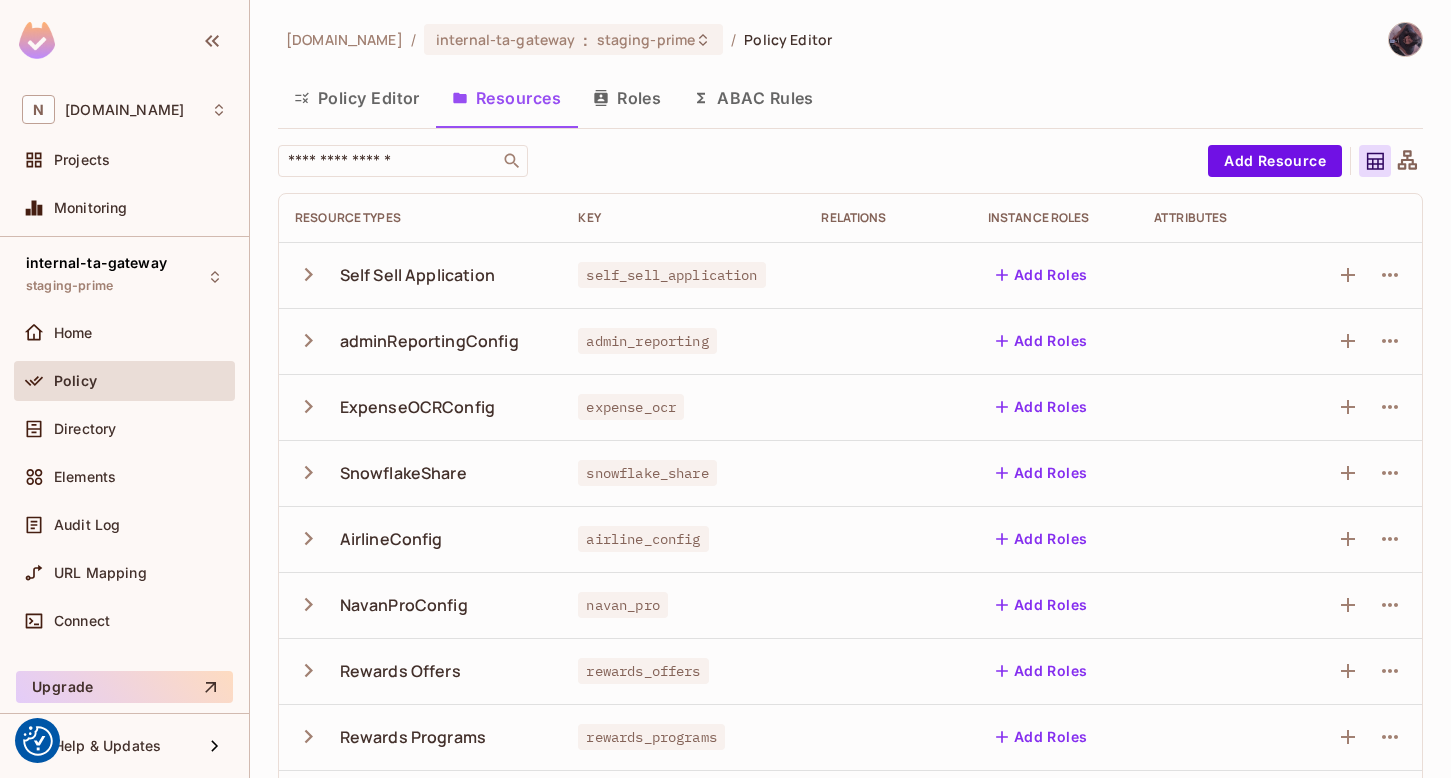 click 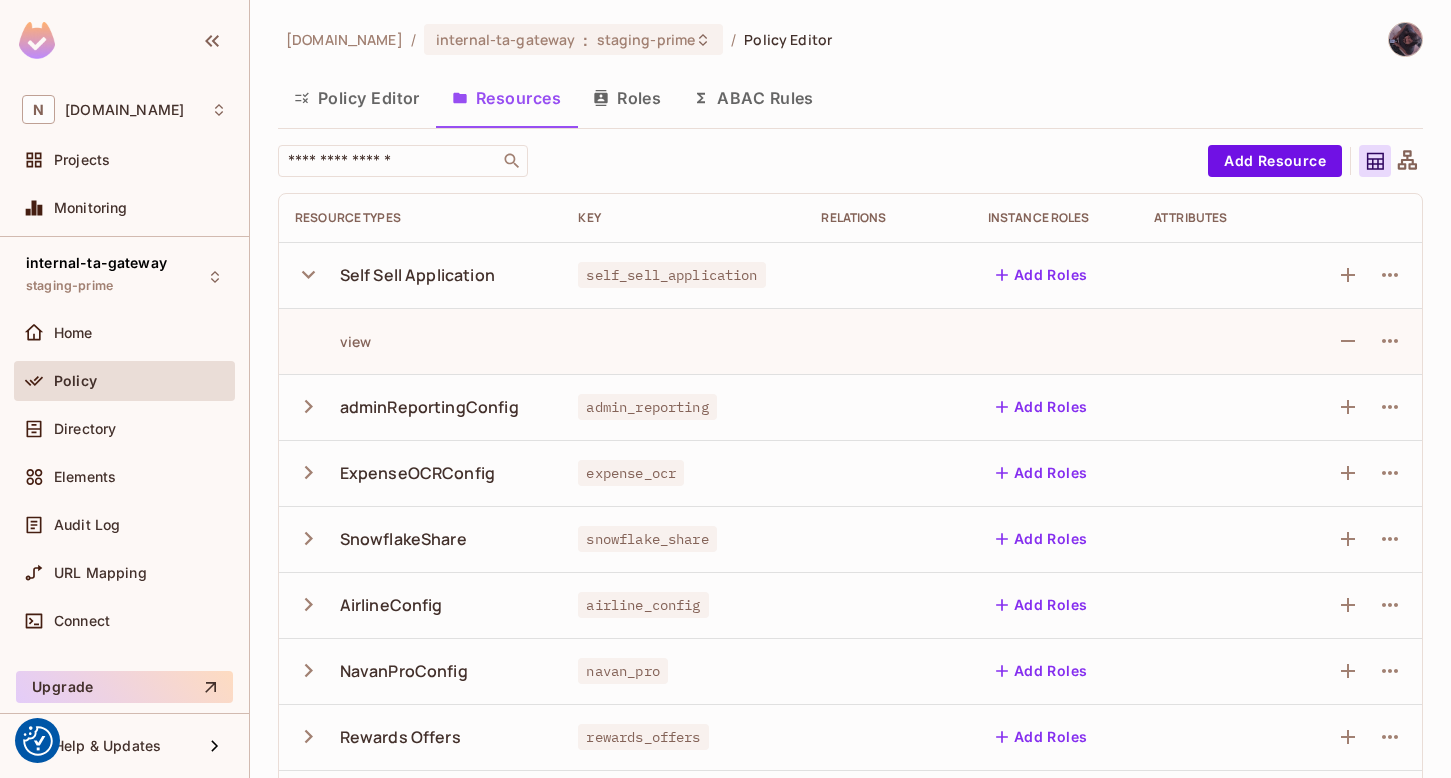 click on "view" at bounding box center (420, 341) 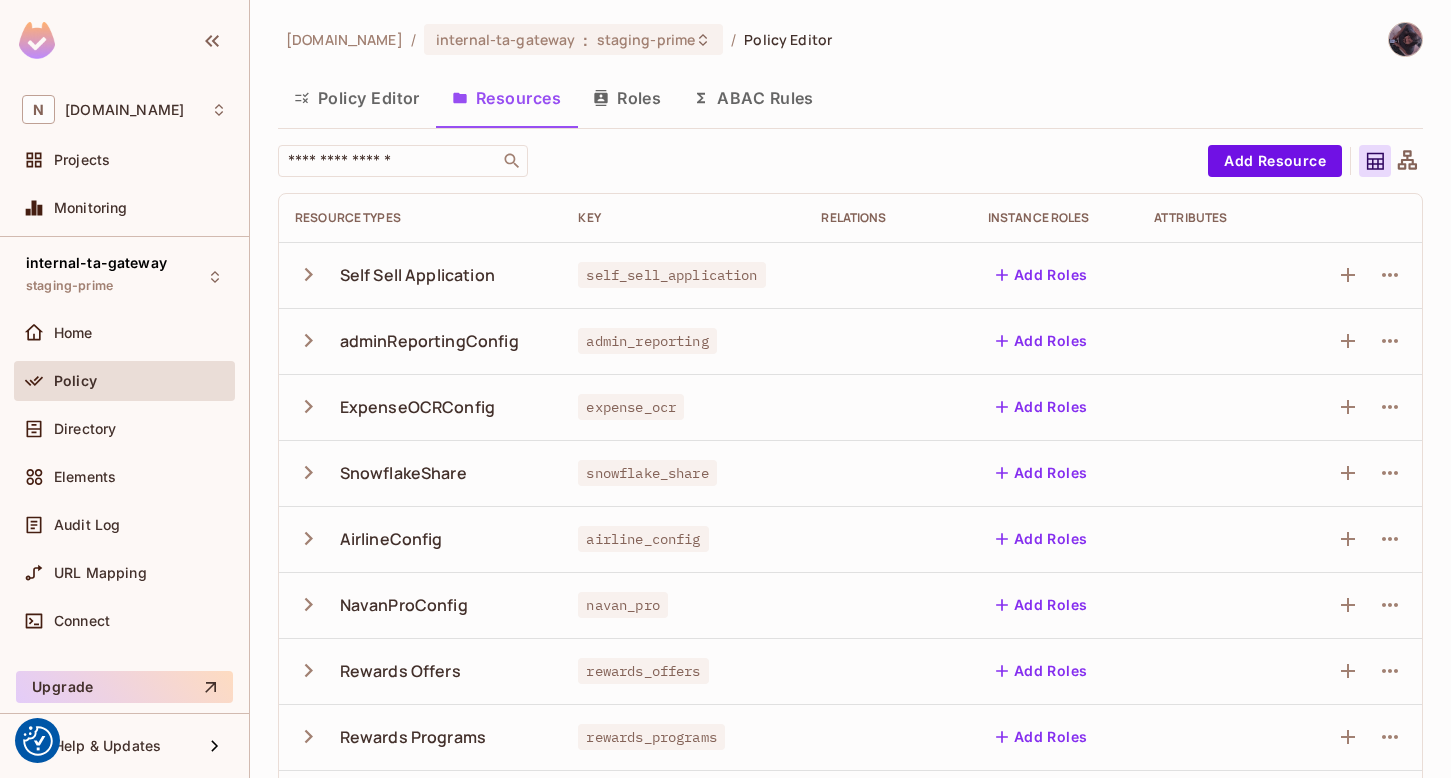 click on "ABAC Rules" at bounding box center [753, 98] 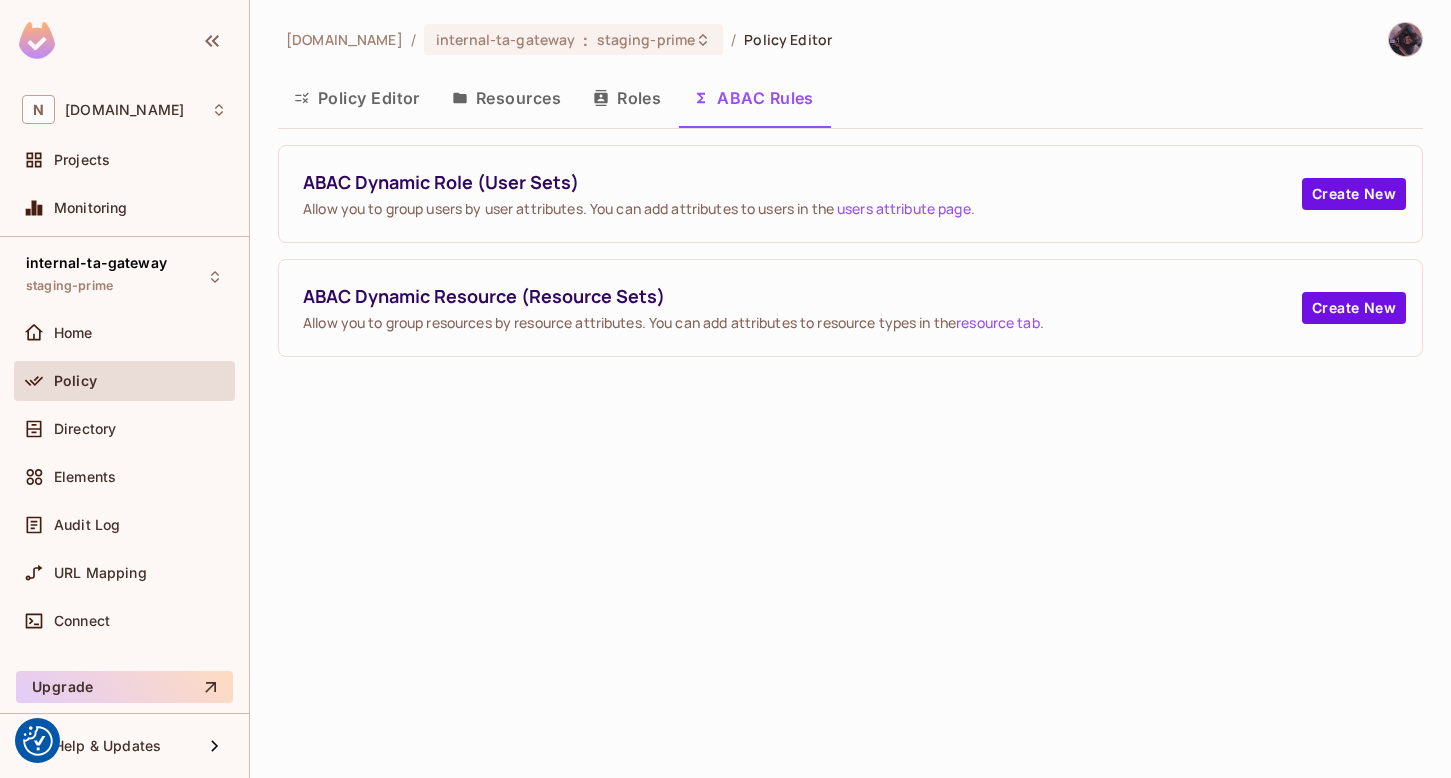 click 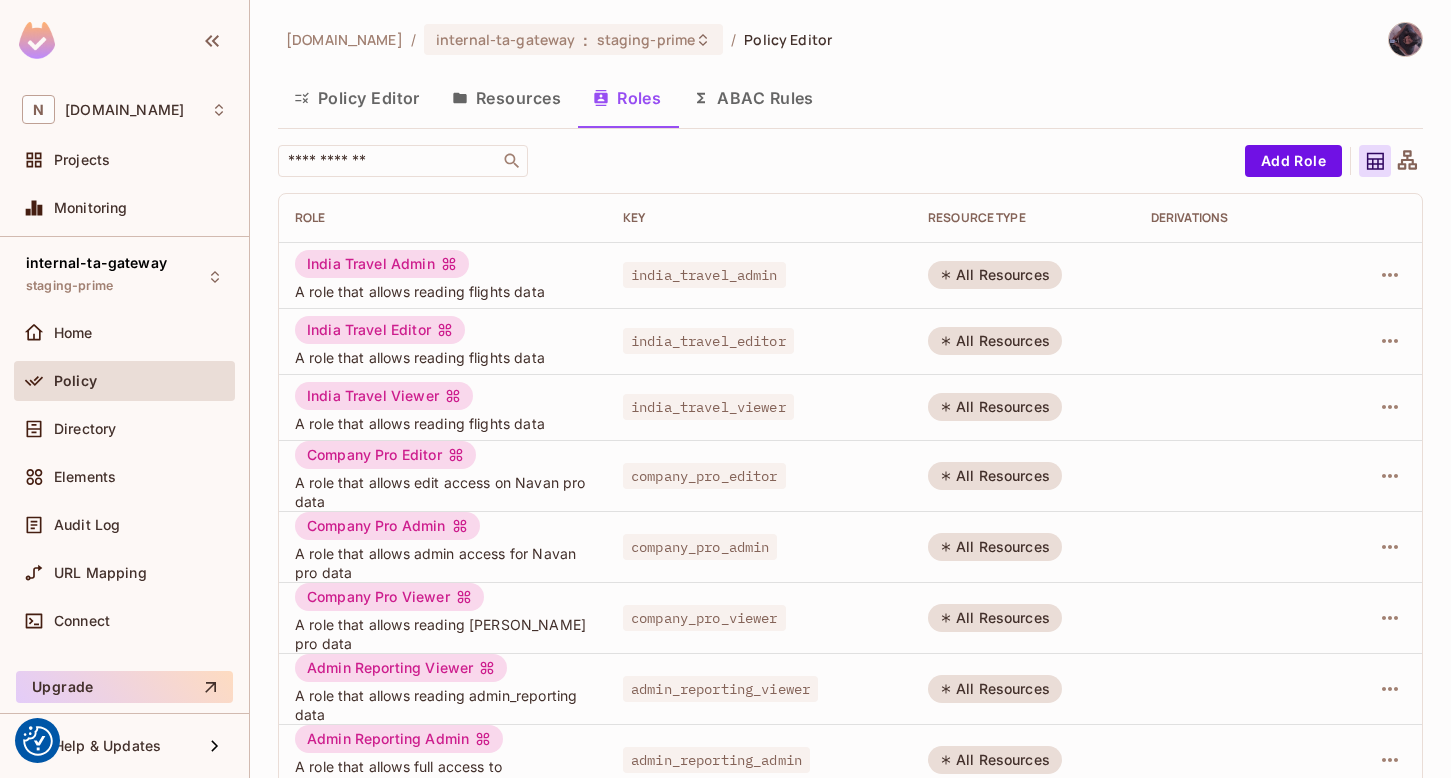click on "All Resources" at bounding box center [995, 275] 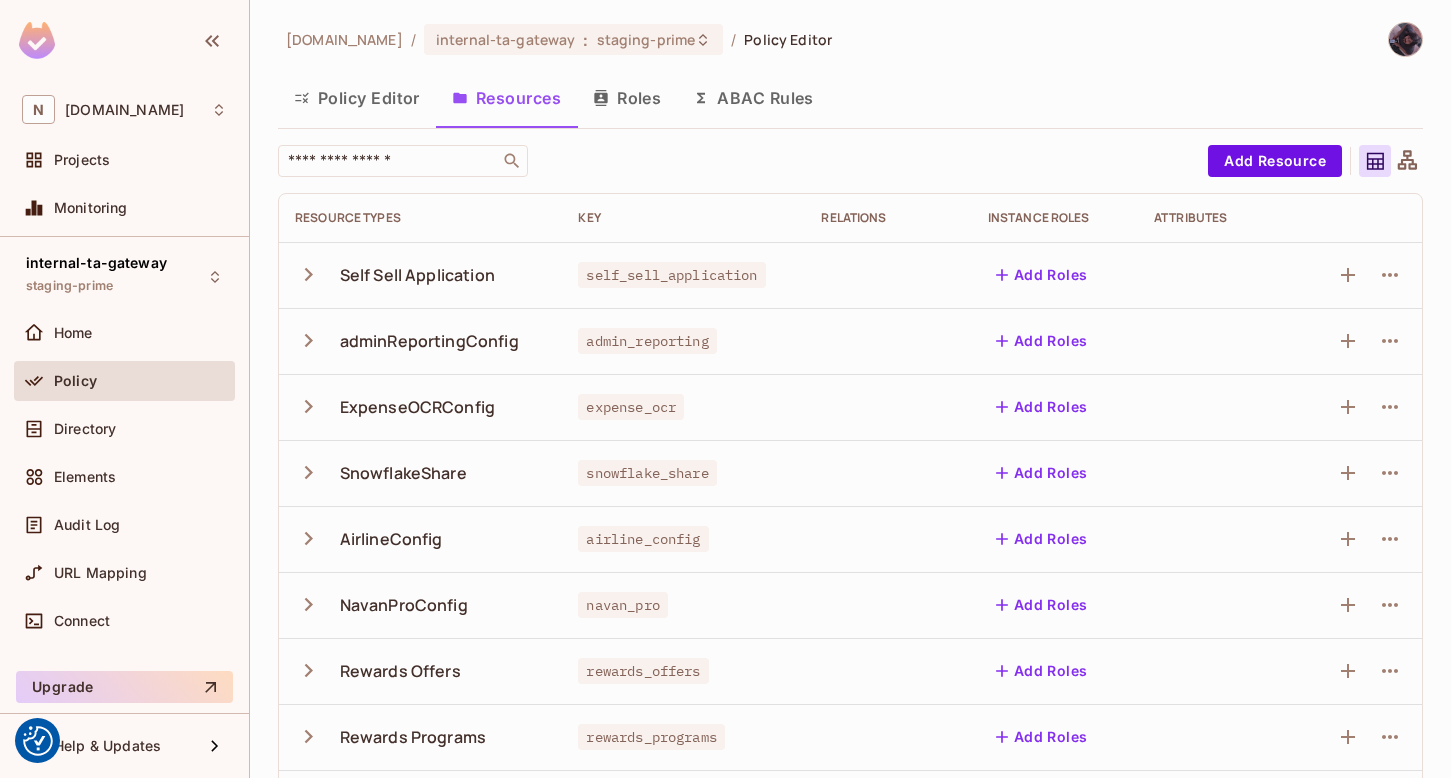 click on "adminReportingConfig" at bounding box center (429, 341) 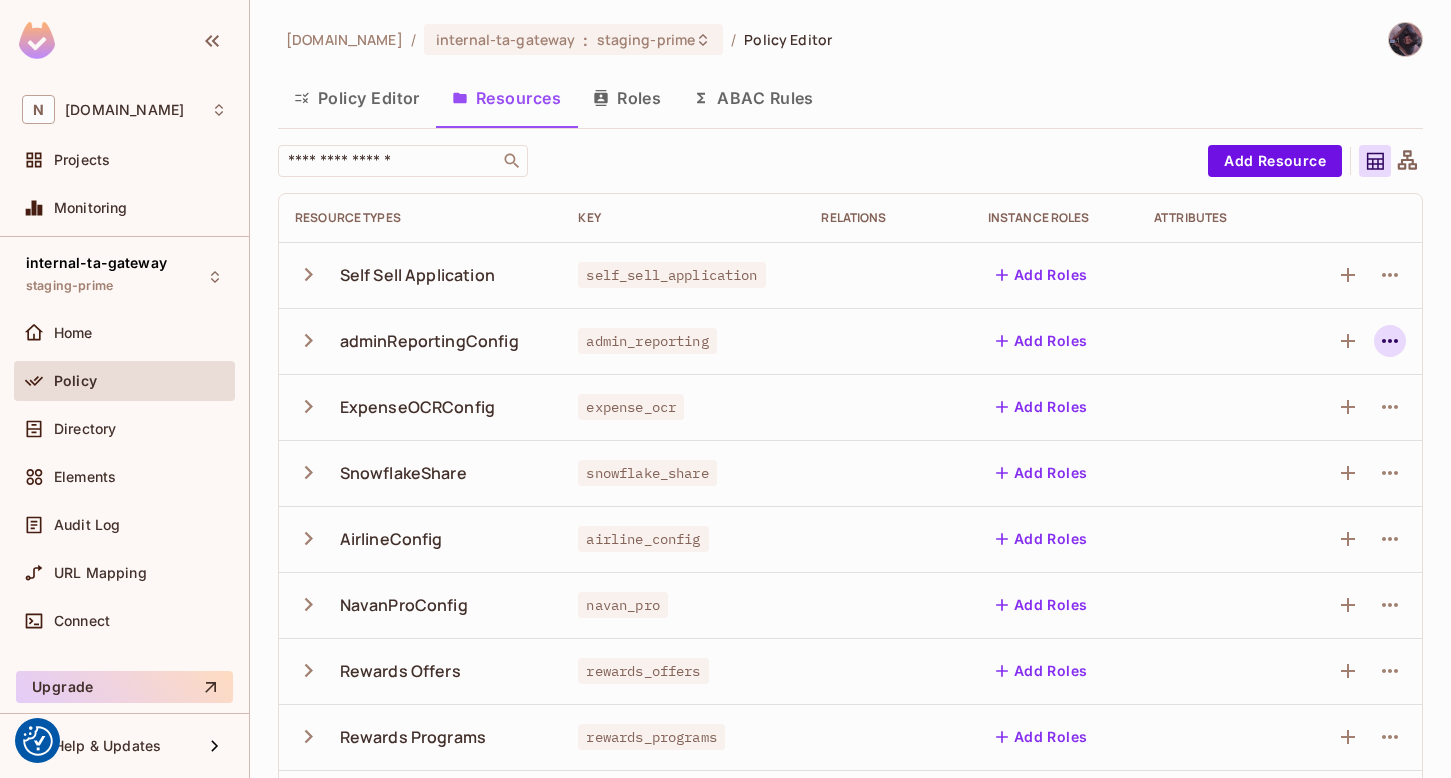 click 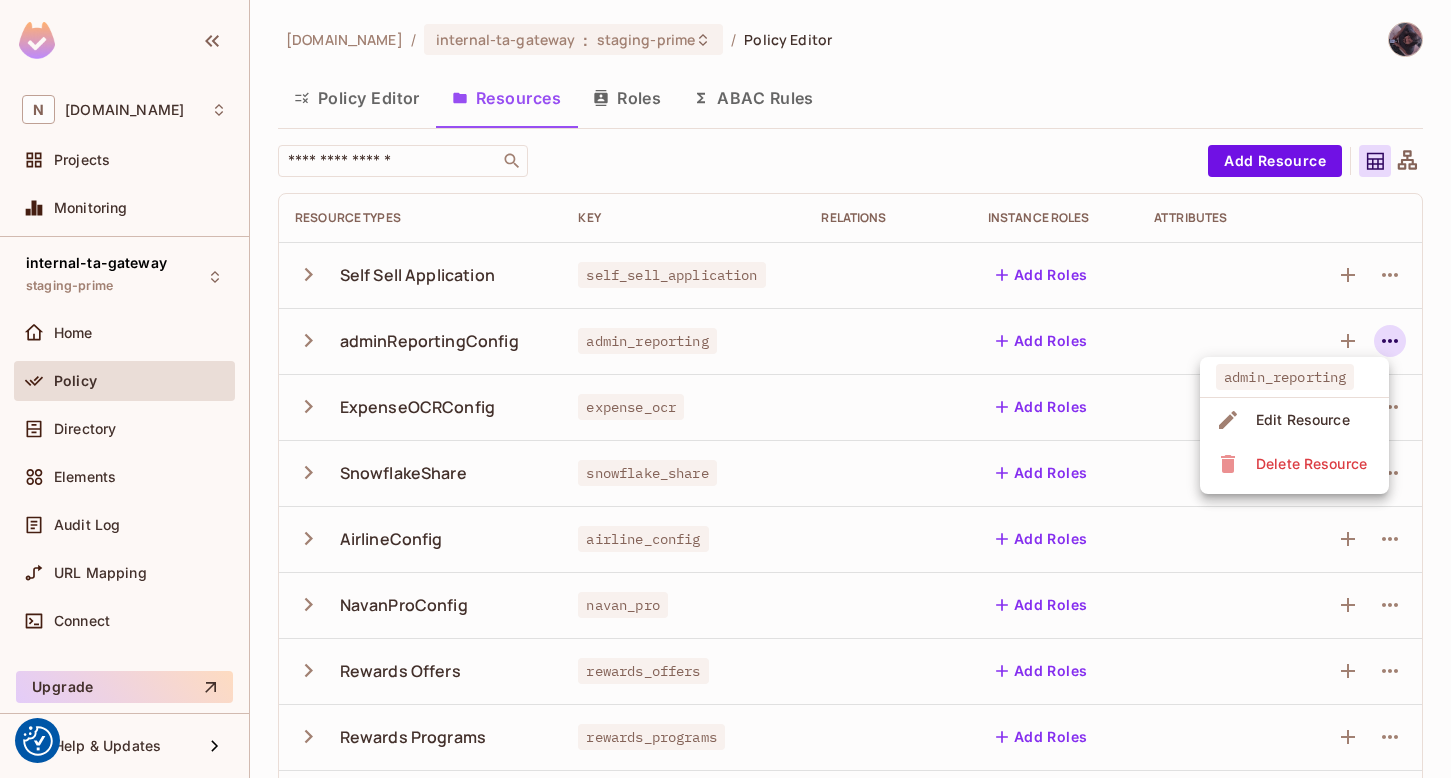 click at bounding box center [725, 389] 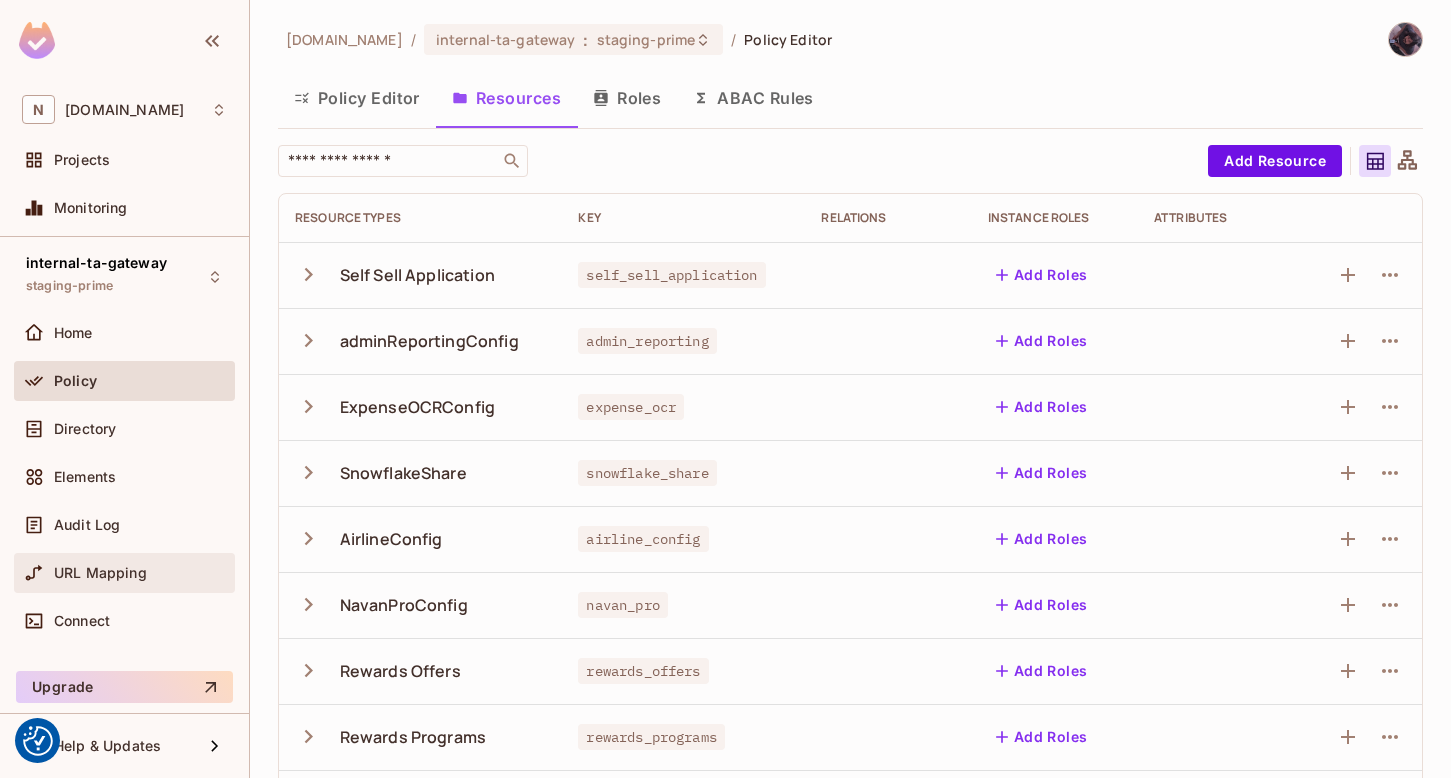 click on "URL Mapping" at bounding box center (100, 573) 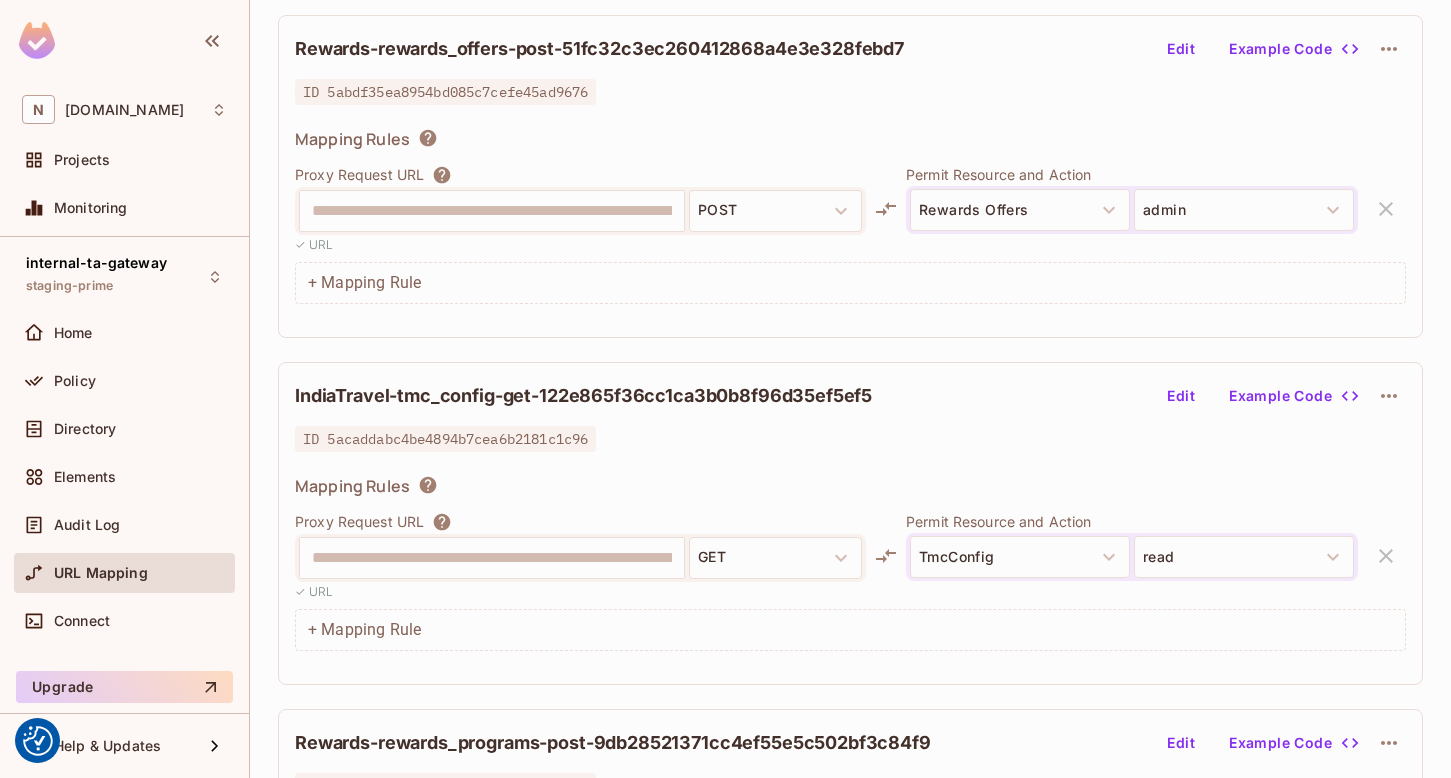 scroll, scrollTop: 7464, scrollLeft: 0, axis: vertical 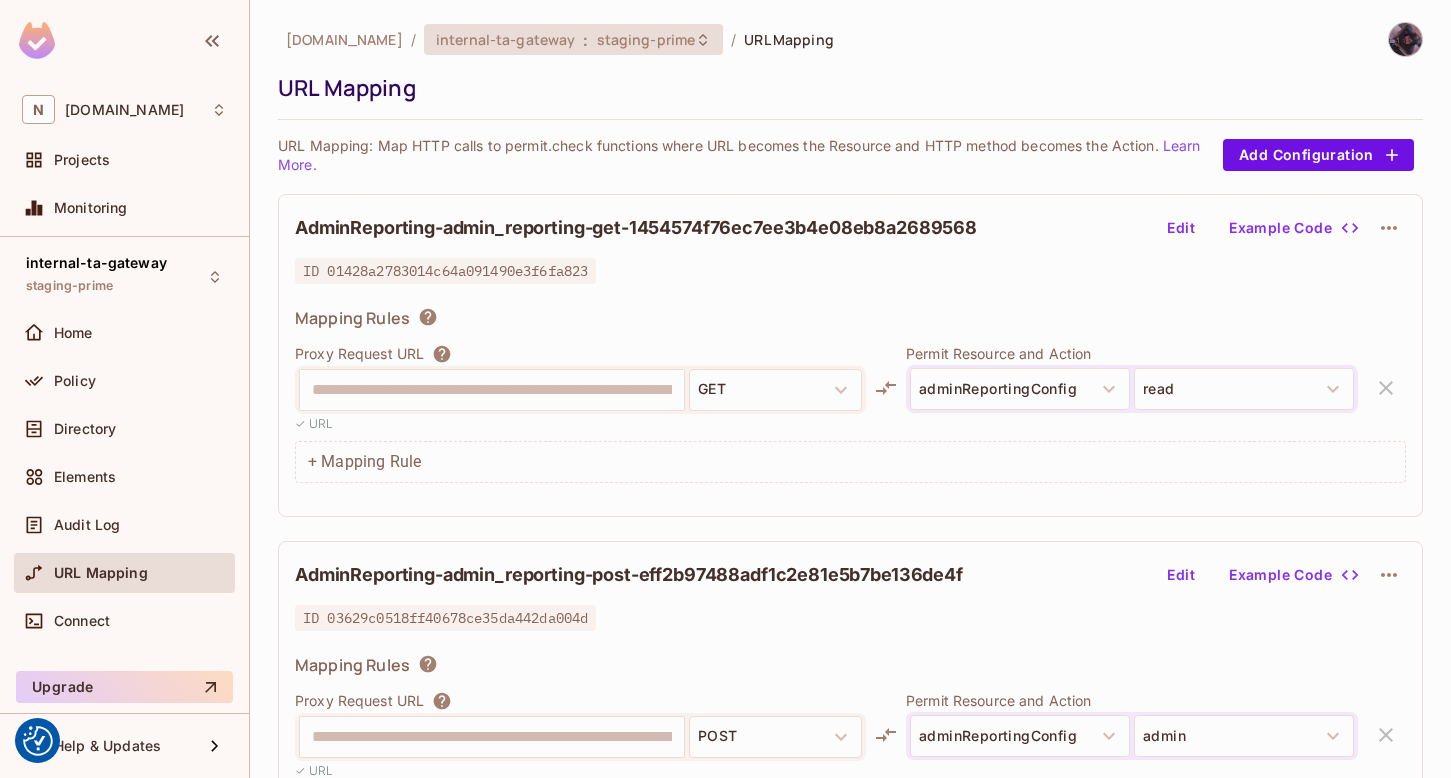 click on "staging-prime" at bounding box center [646, 39] 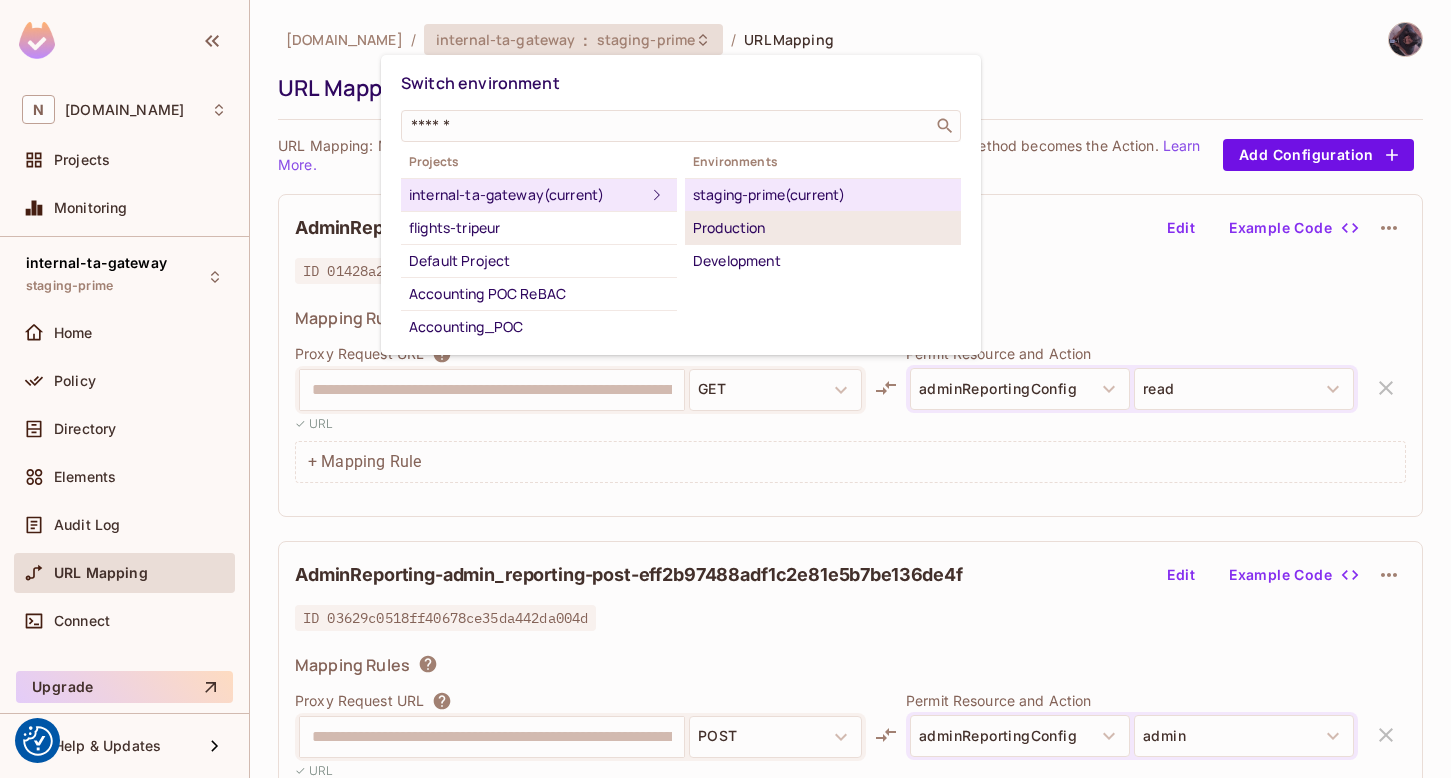 click on "Production" at bounding box center [823, 228] 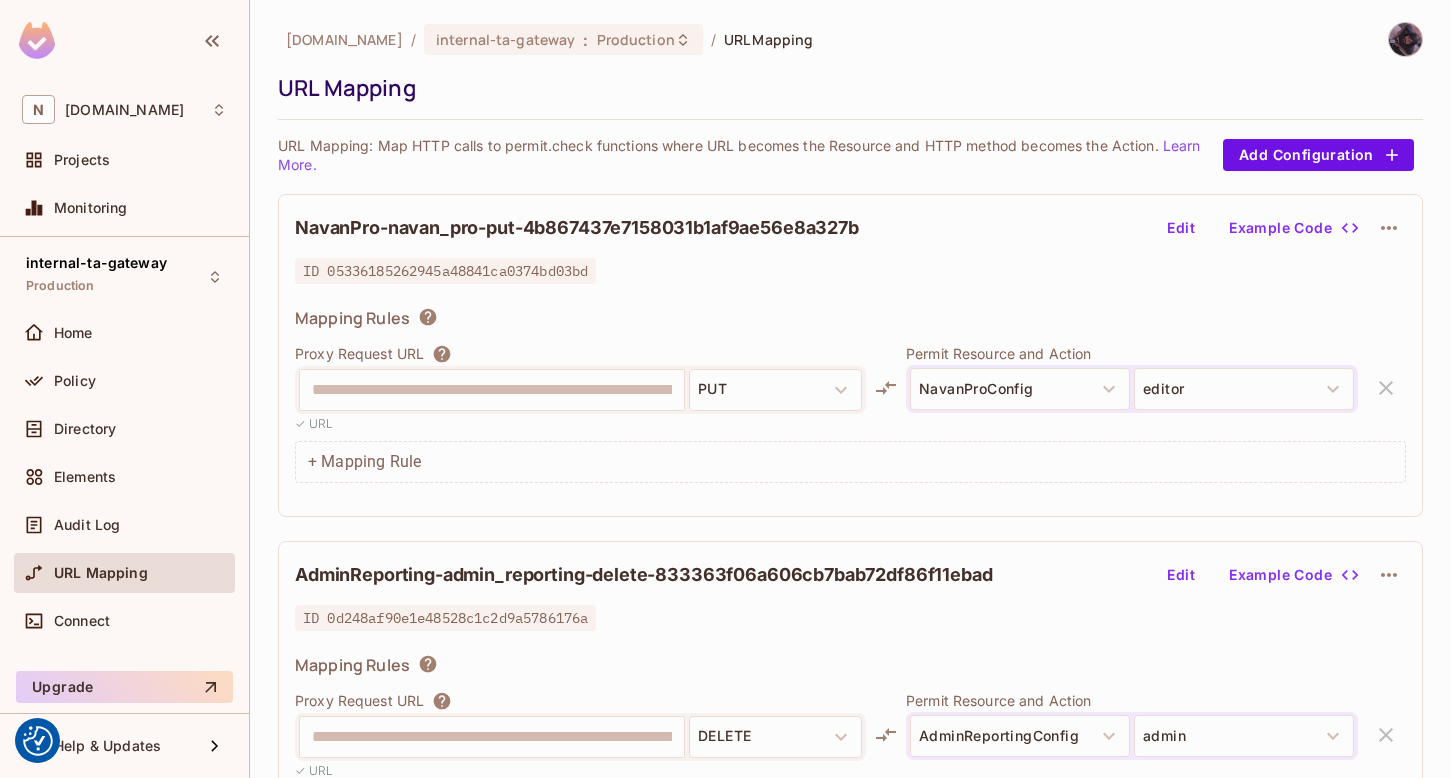scroll, scrollTop: 0, scrollLeft: 26, axis: horizontal 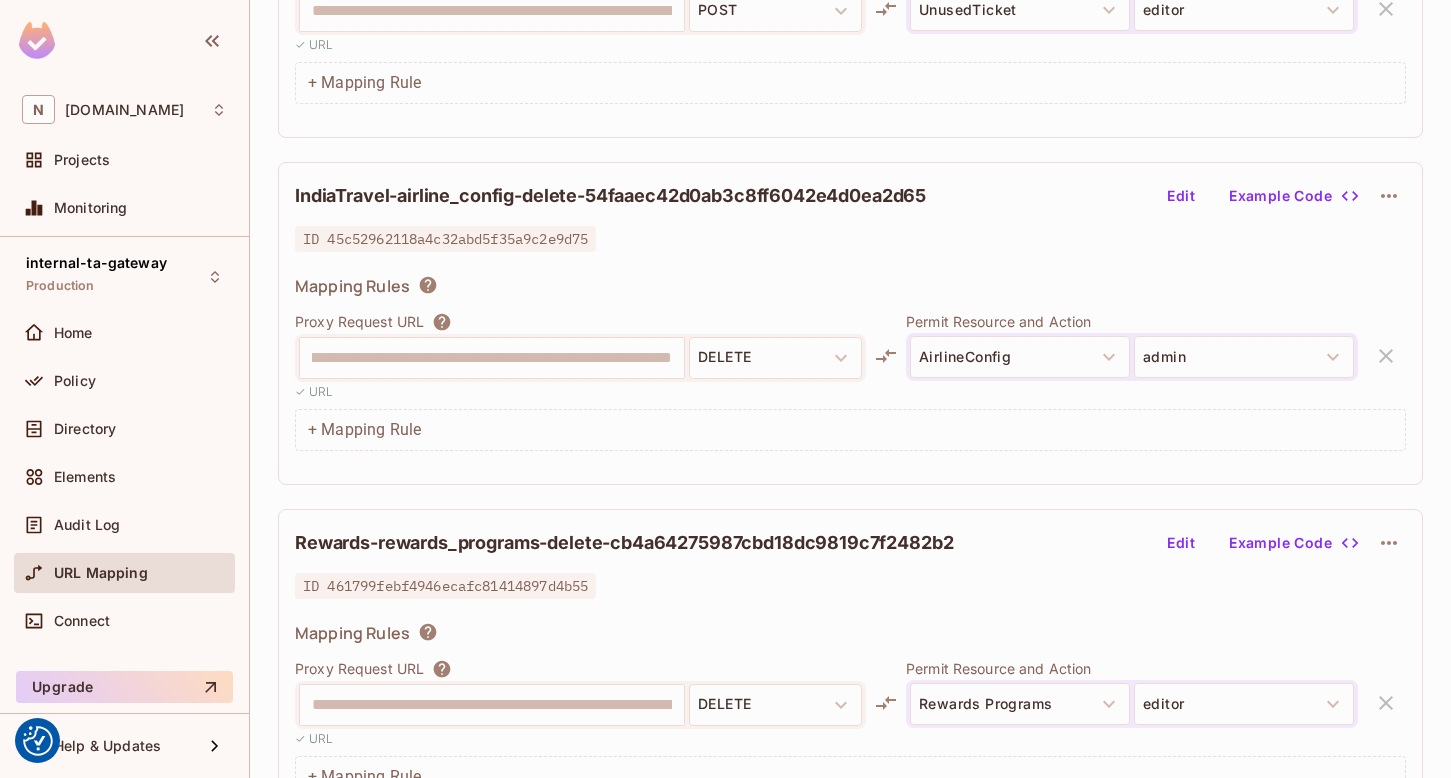 click on "IndiaTravel-airline_config-delete-54faaec42d0ab3c8ff6042e4d0ea2d65" at bounding box center [610, 196] 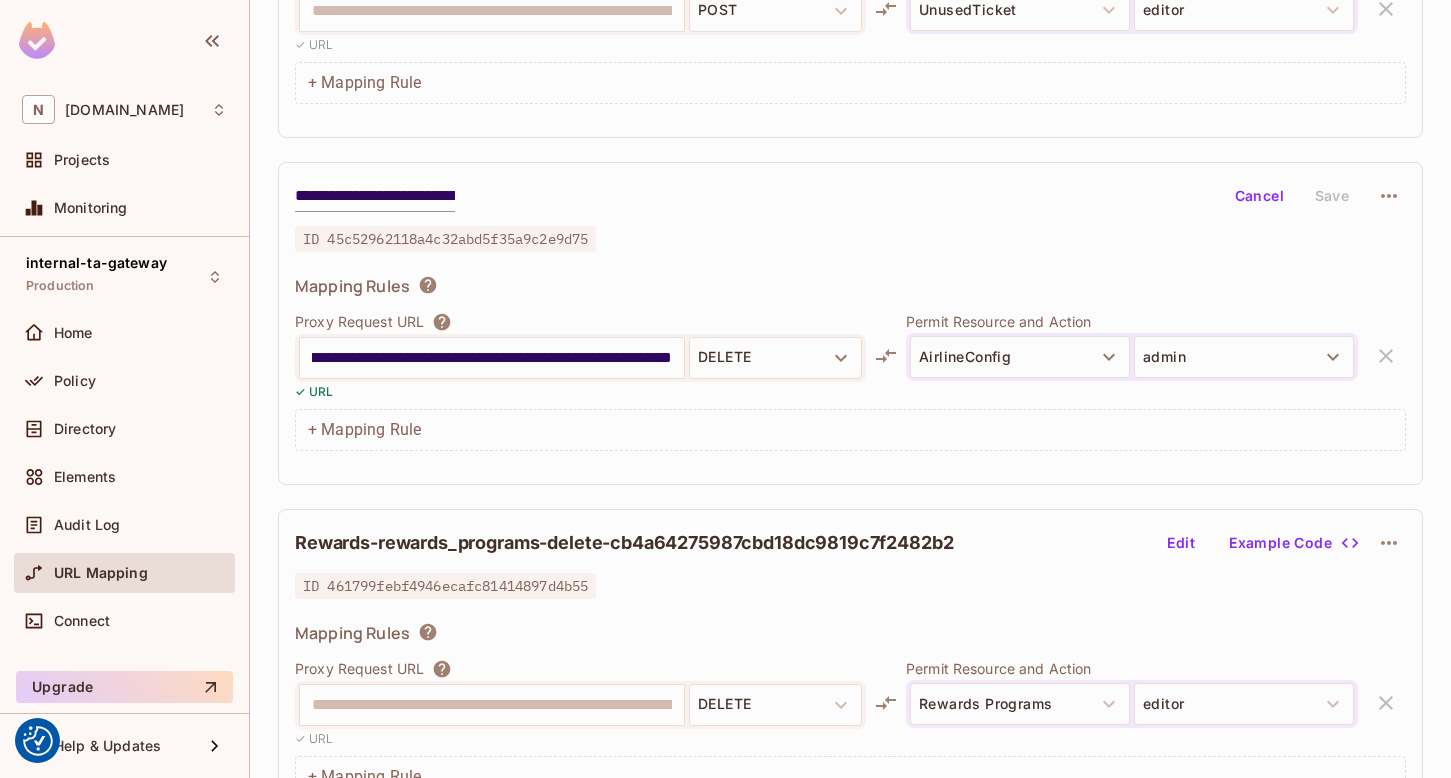 click on "Cancel" at bounding box center [1259, 196] 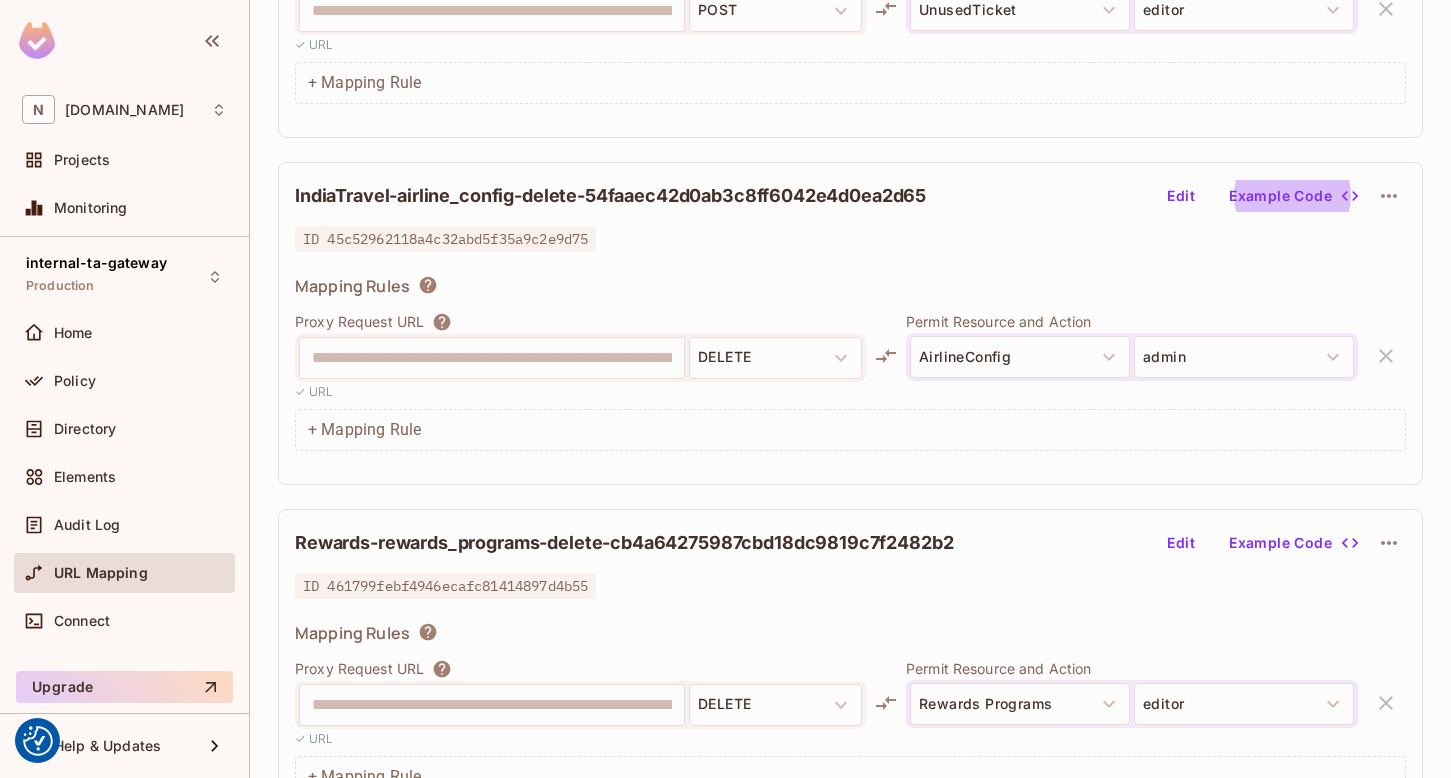 type 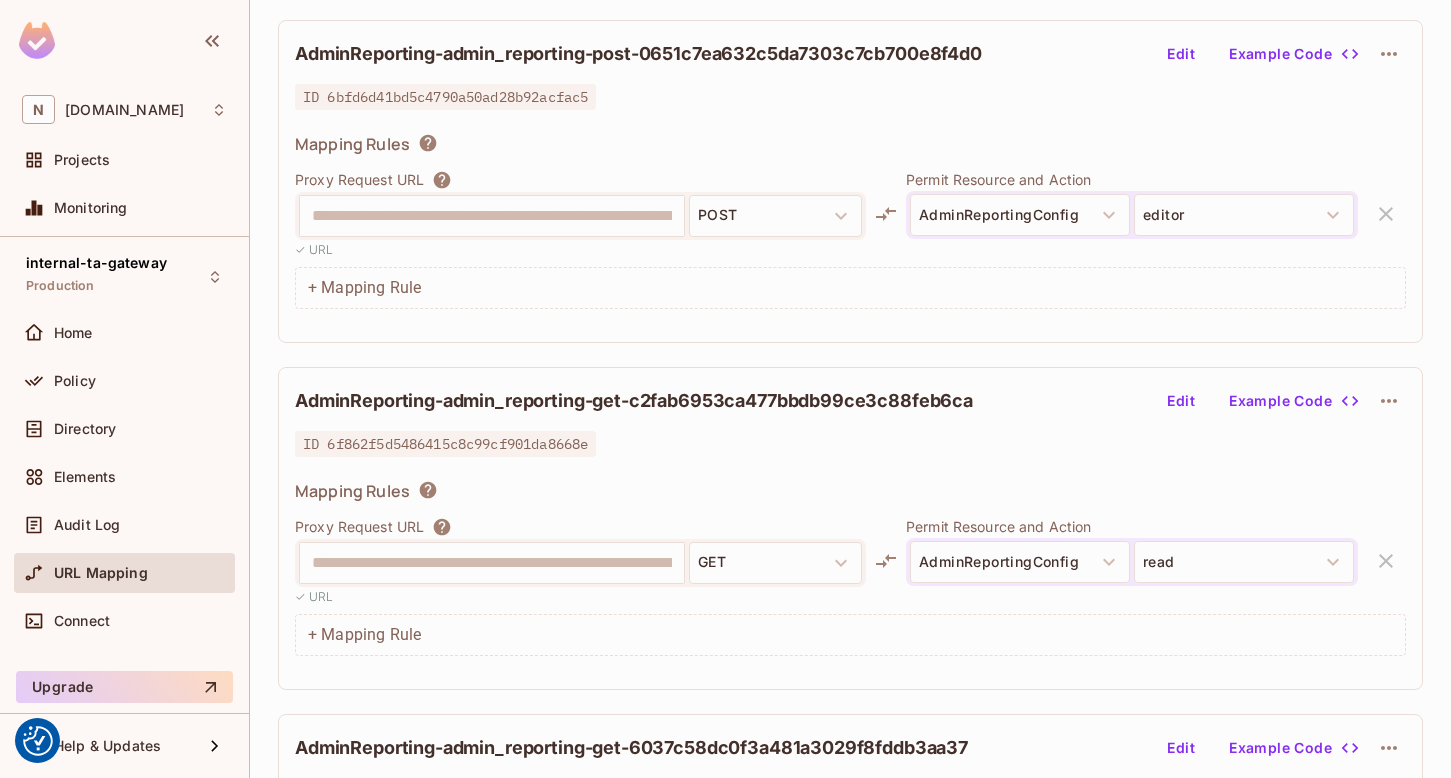 scroll, scrollTop: 9810, scrollLeft: 0, axis: vertical 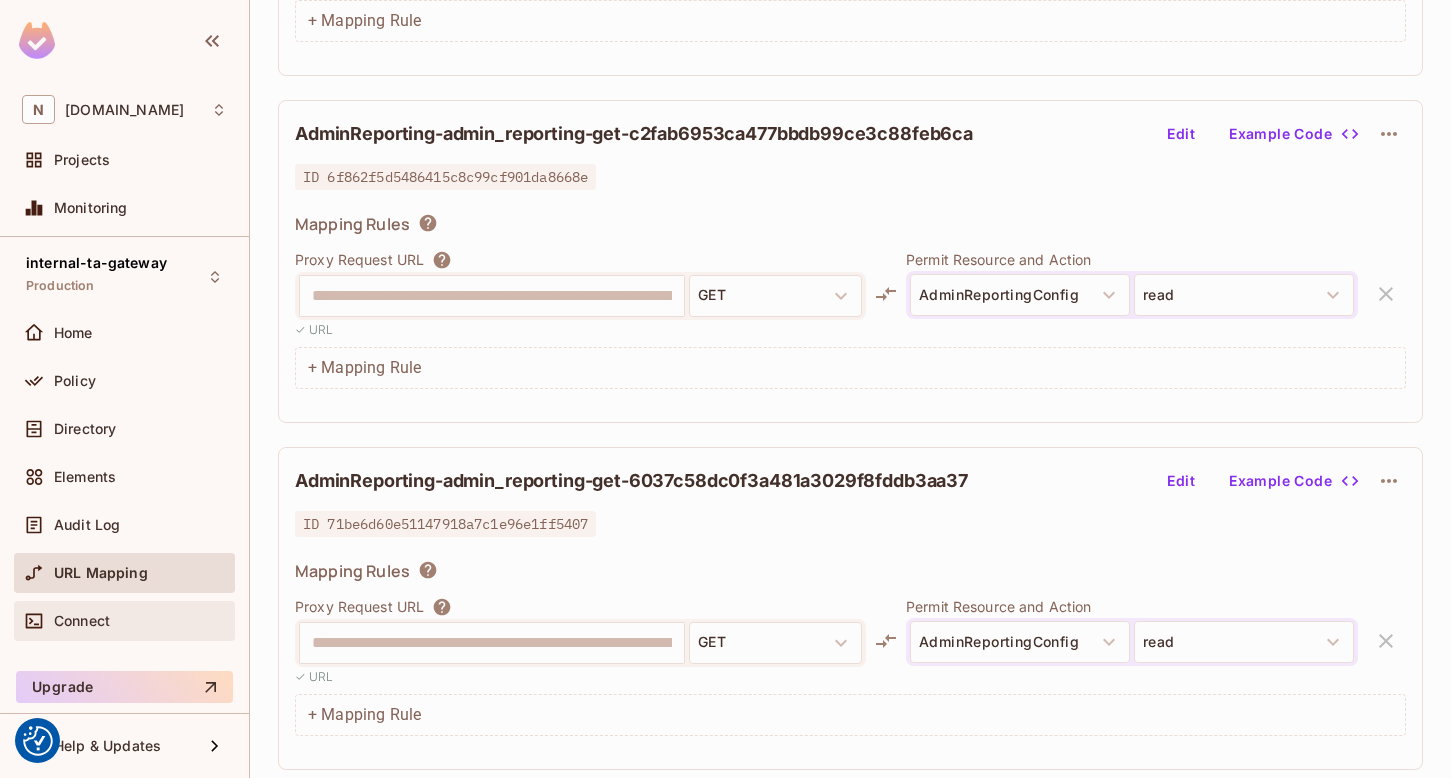 click on "Connect" at bounding box center (82, 621) 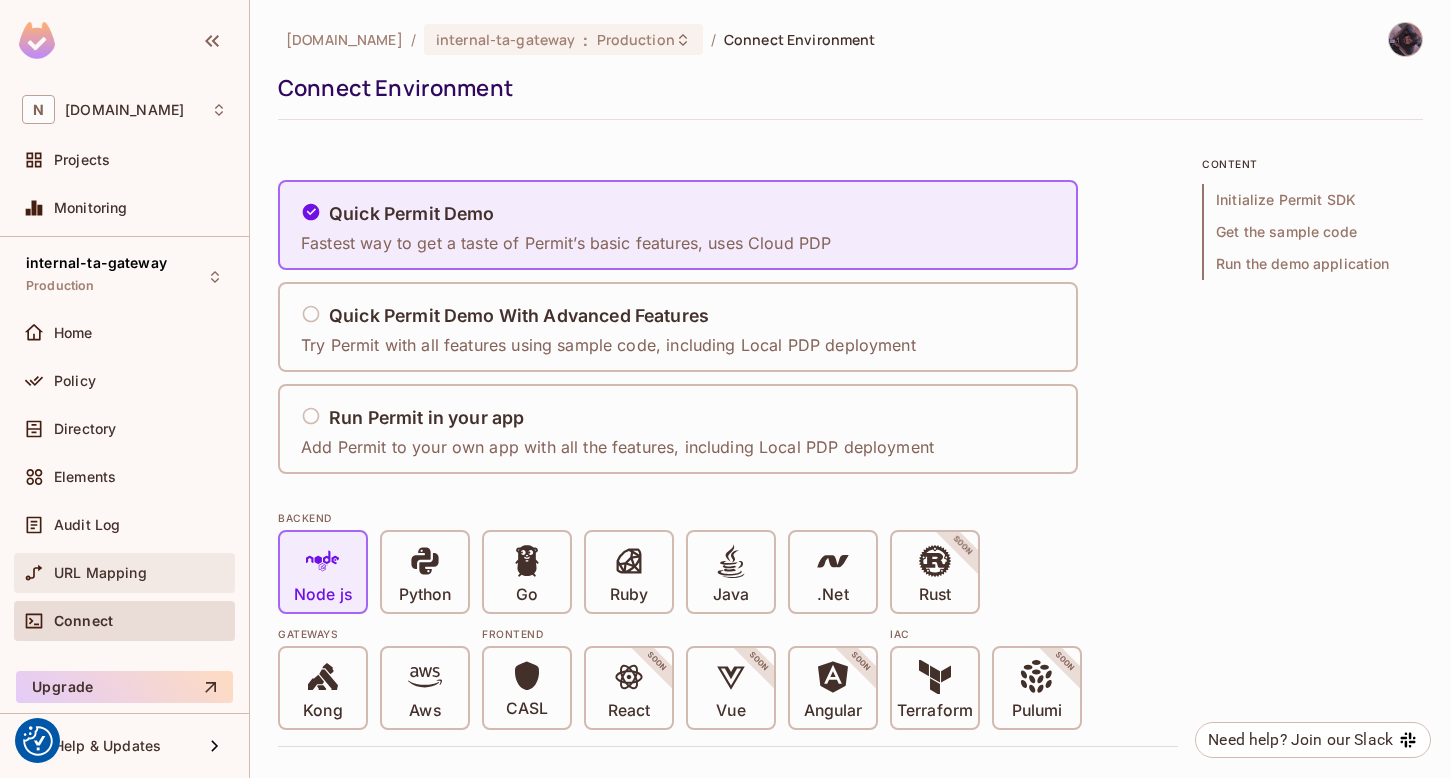 click on "URL Mapping" at bounding box center (124, 573) 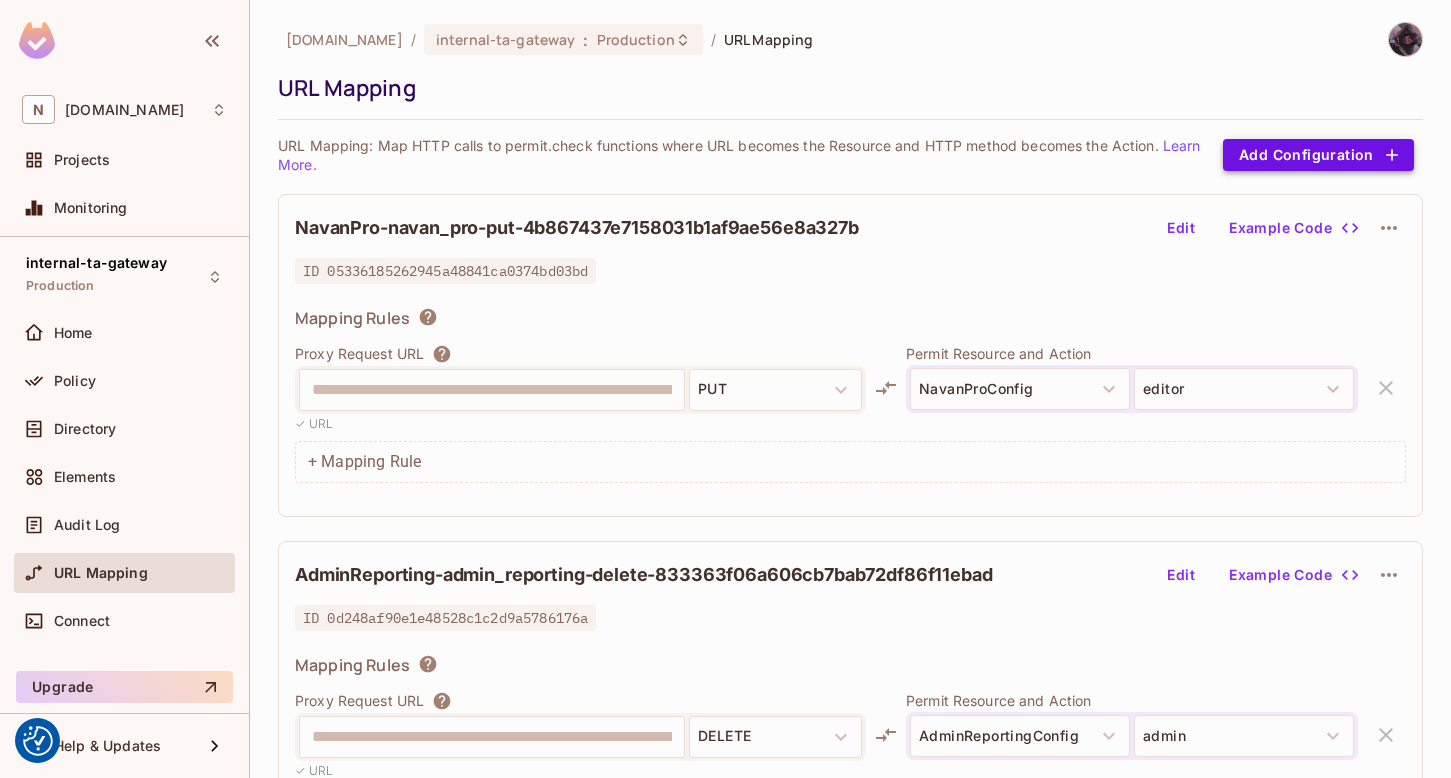 click on "Add Configuration" at bounding box center (1318, 155) 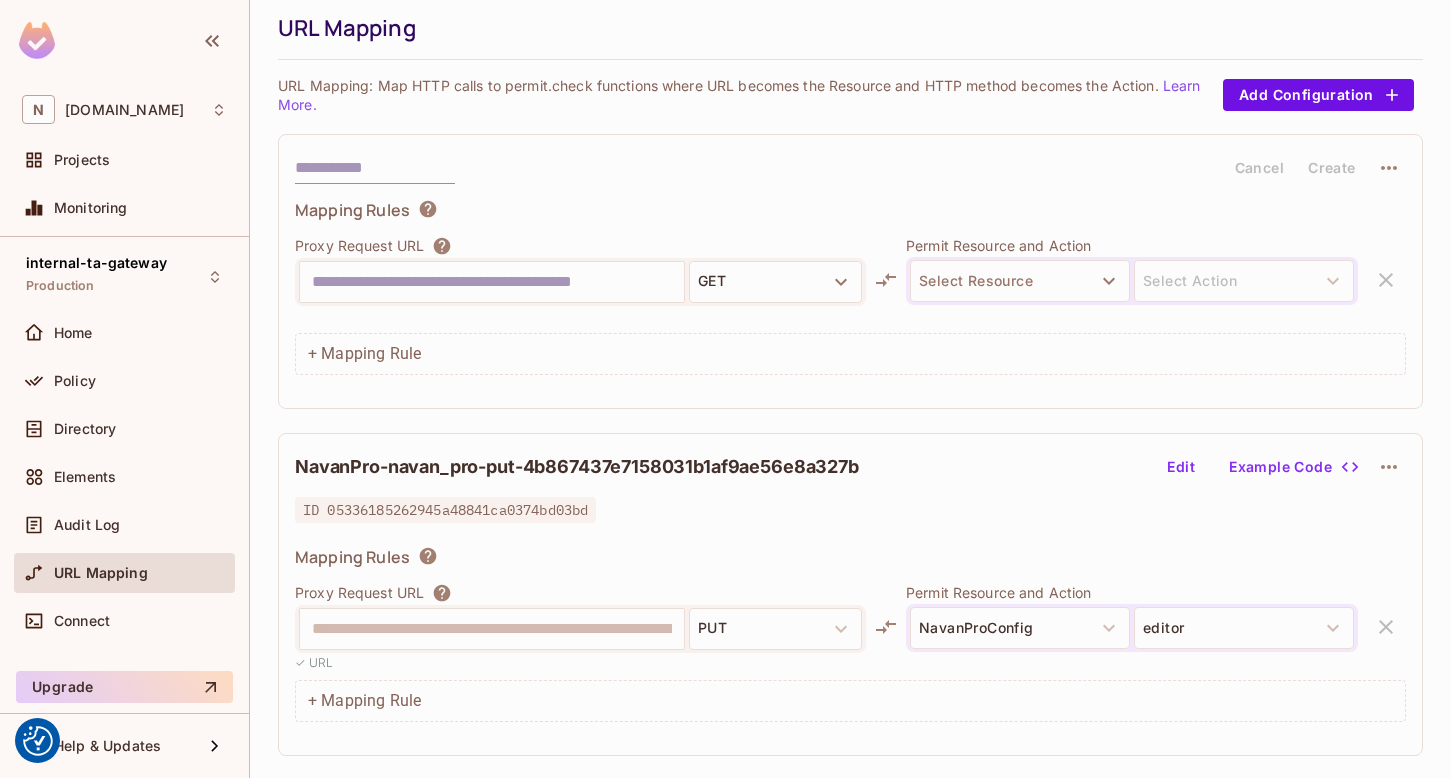 scroll, scrollTop: 0, scrollLeft: 0, axis: both 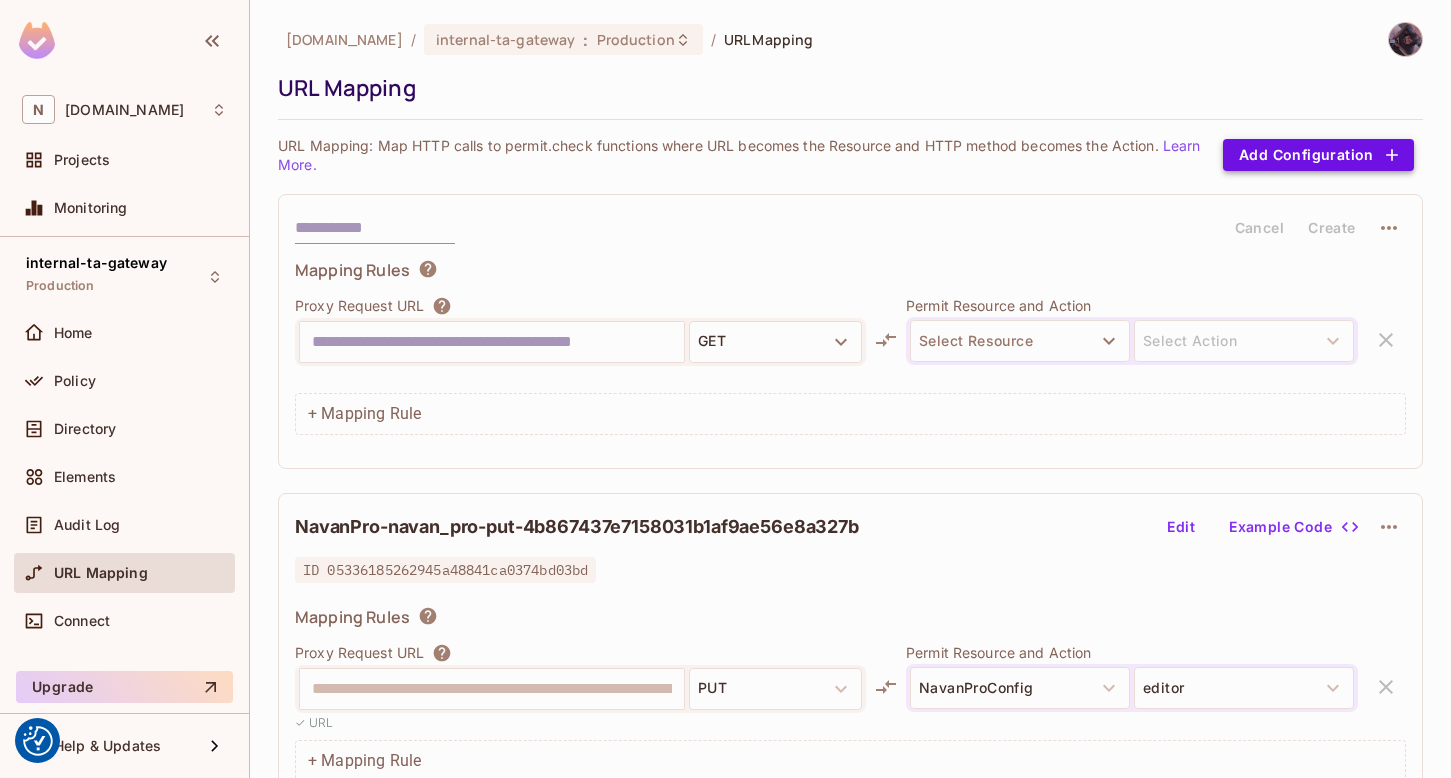 click on "Add Configuration" at bounding box center (1318, 155) 